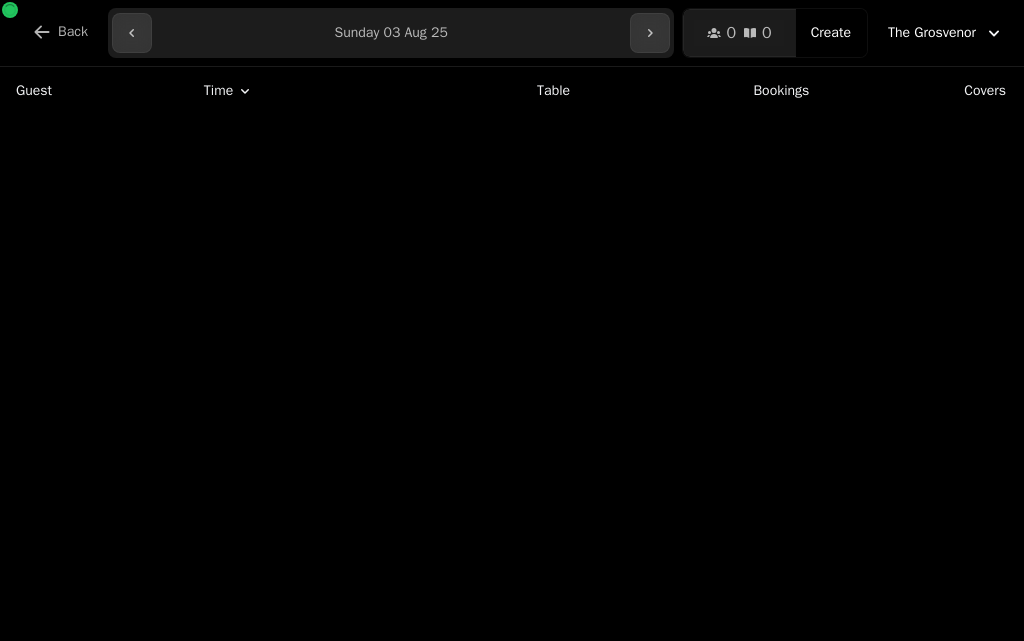 scroll, scrollTop: 0, scrollLeft: 0, axis: both 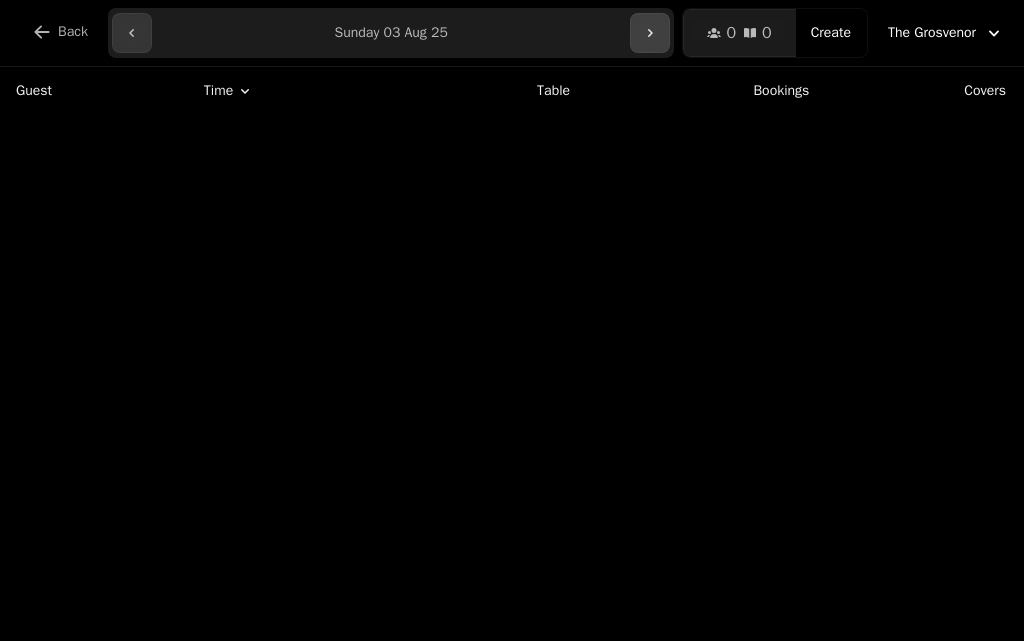 click 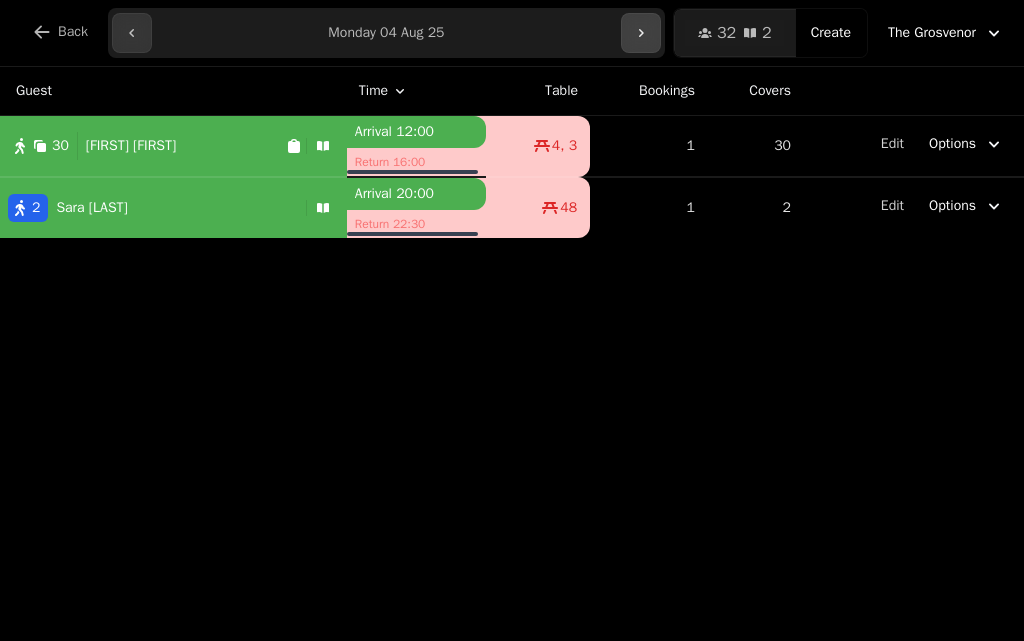 click 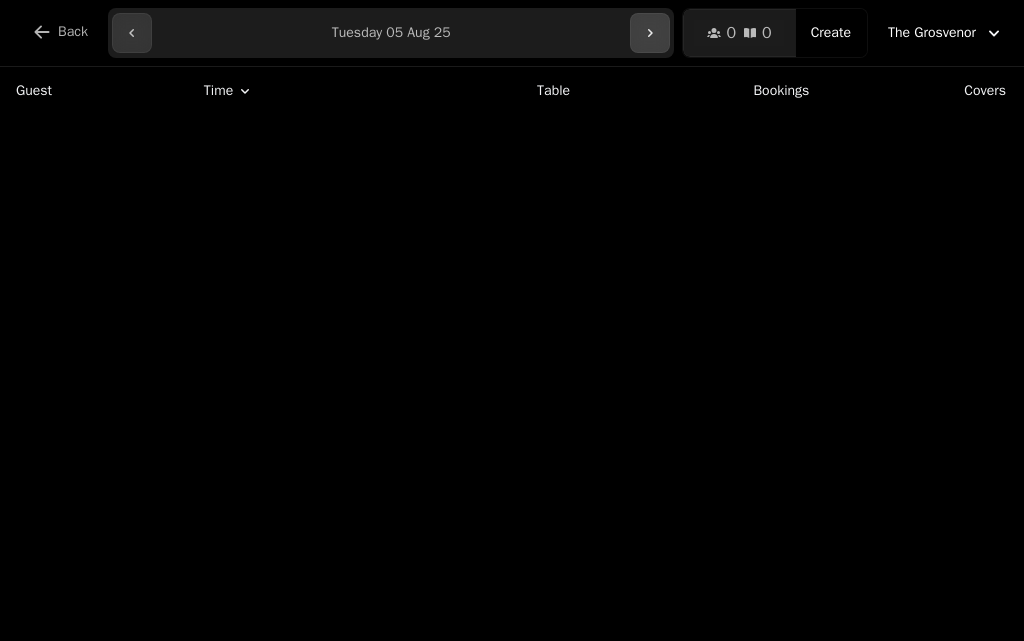 click at bounding box center [650, 33] 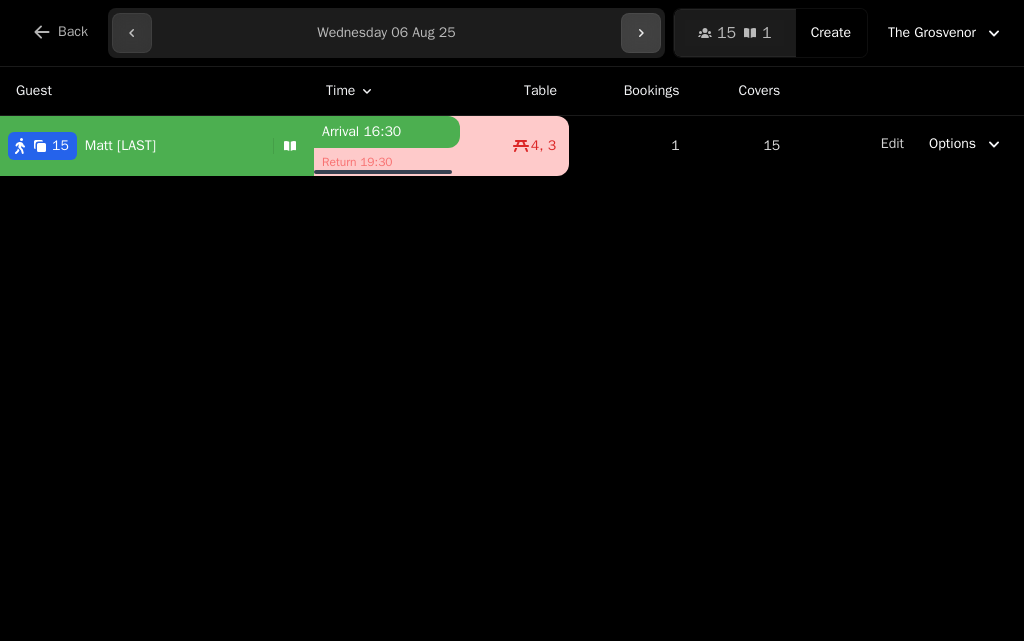 click 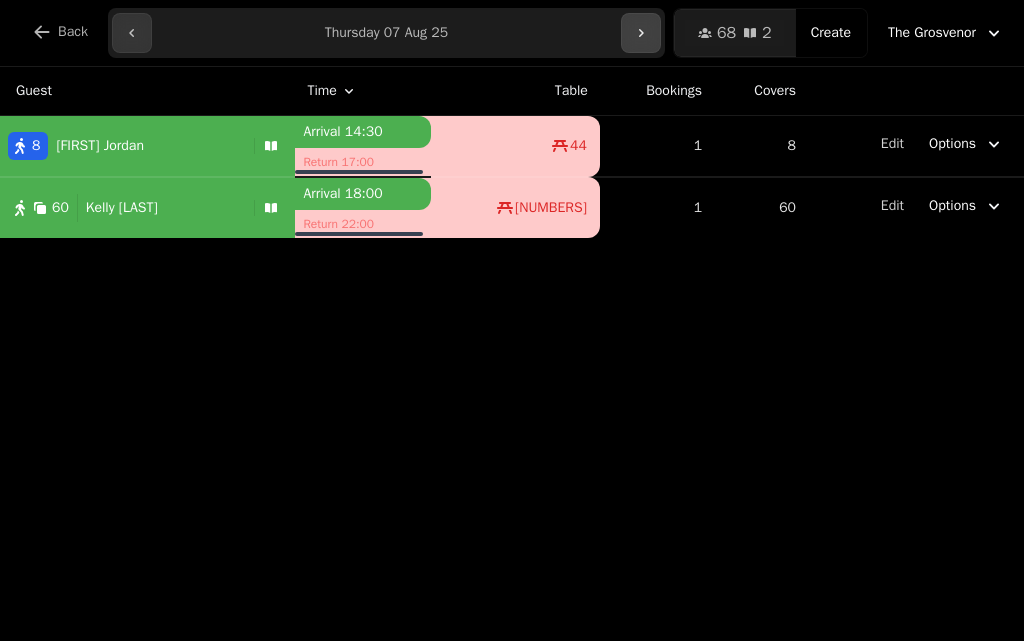 click at bounding box center [641, 33] 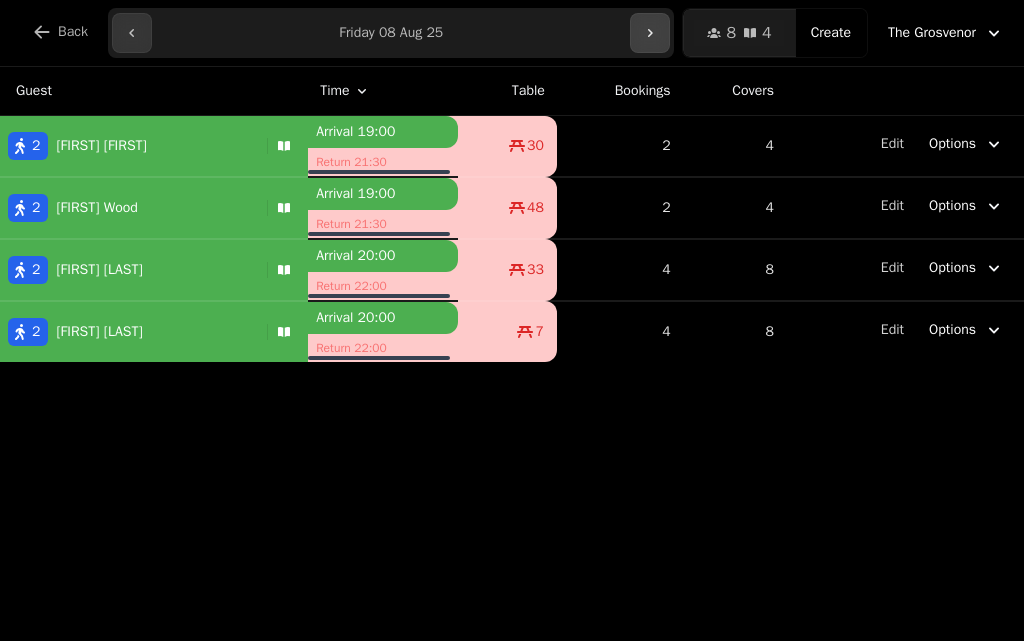 click at bounding box center [650, 33] 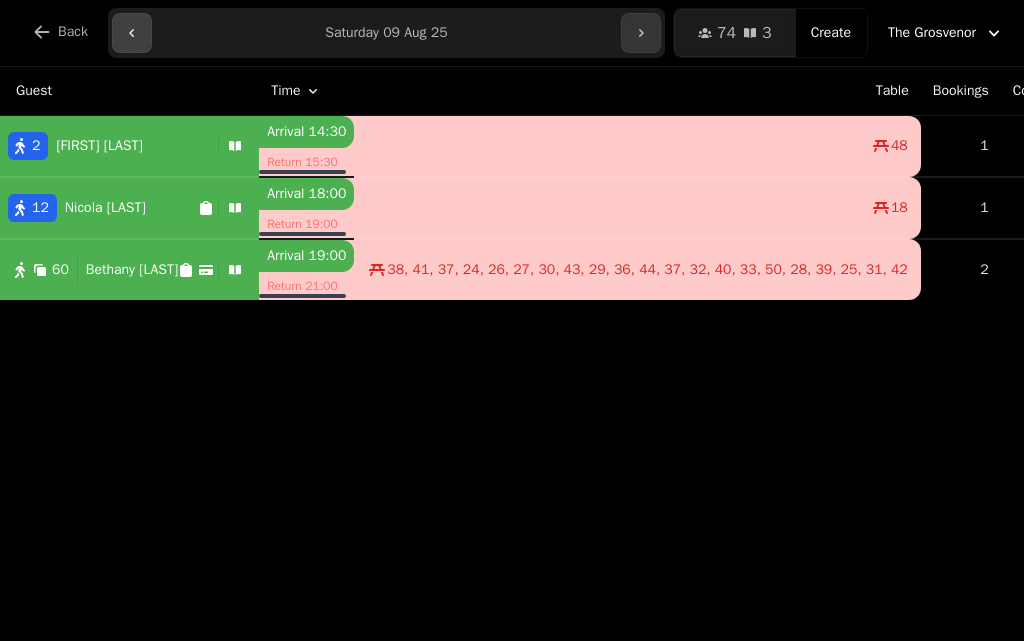 click 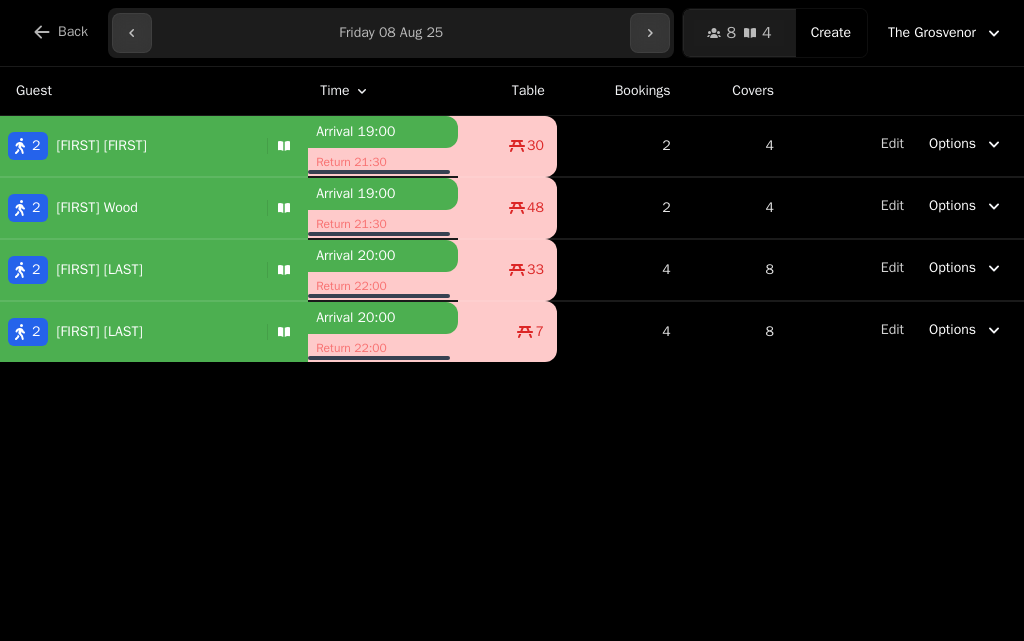 click on "**********" at bounding box center [391, 33] 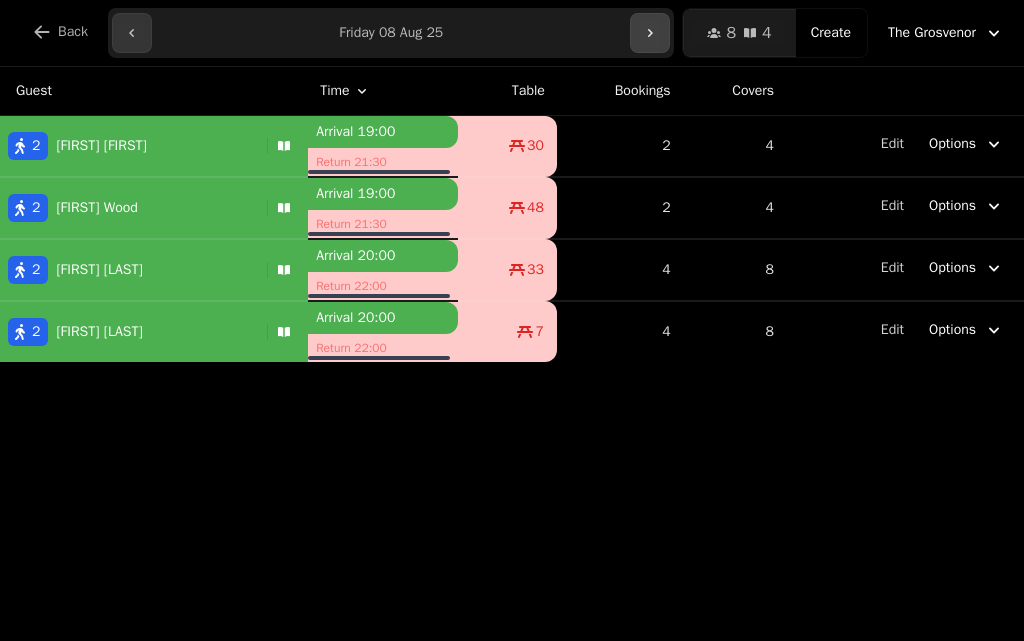 click 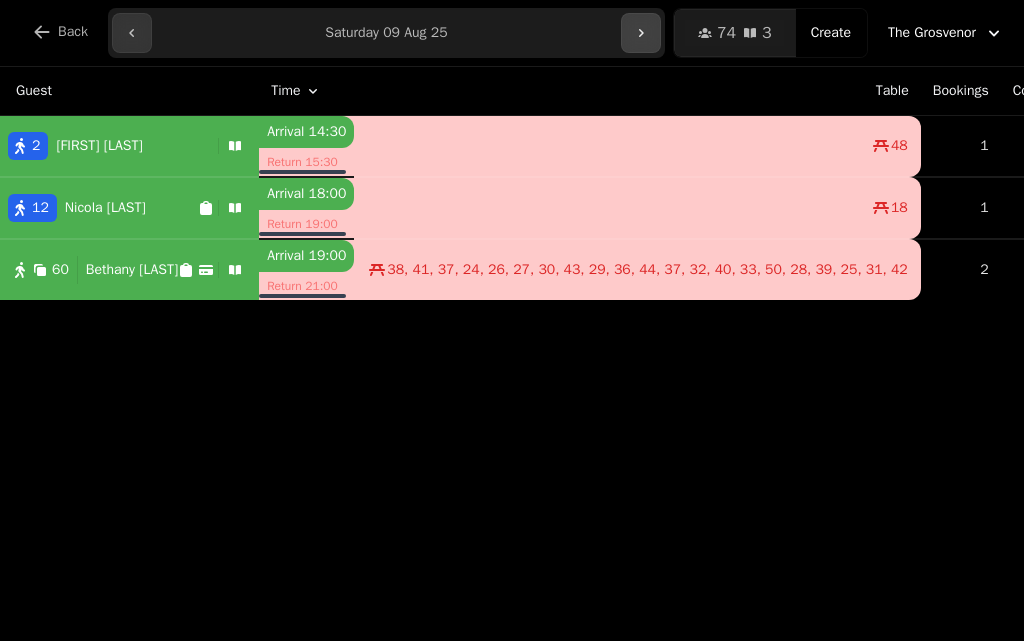click at bounding box center (641, 33) 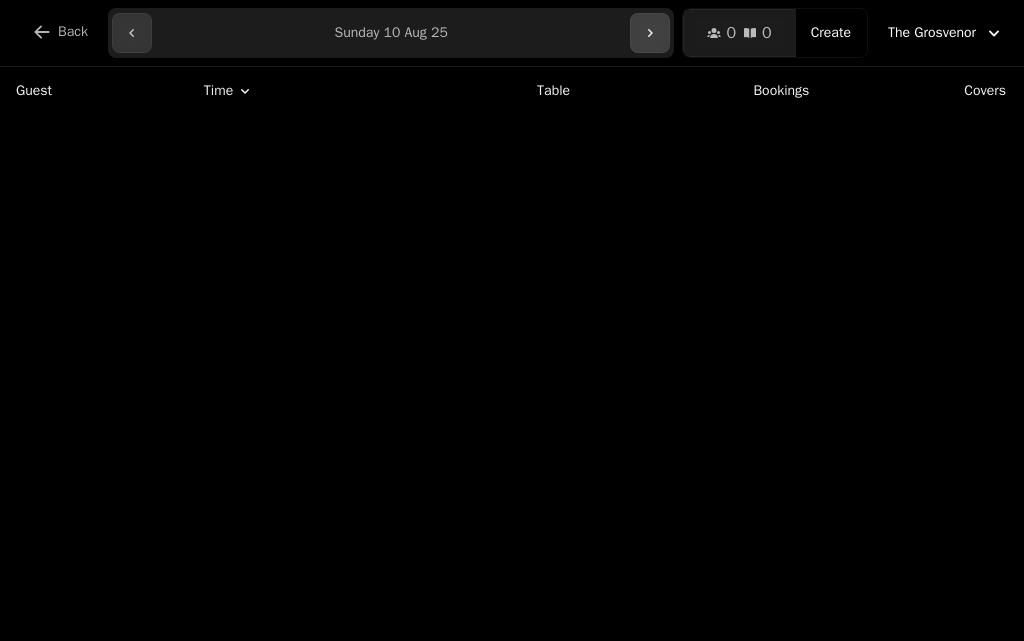 click 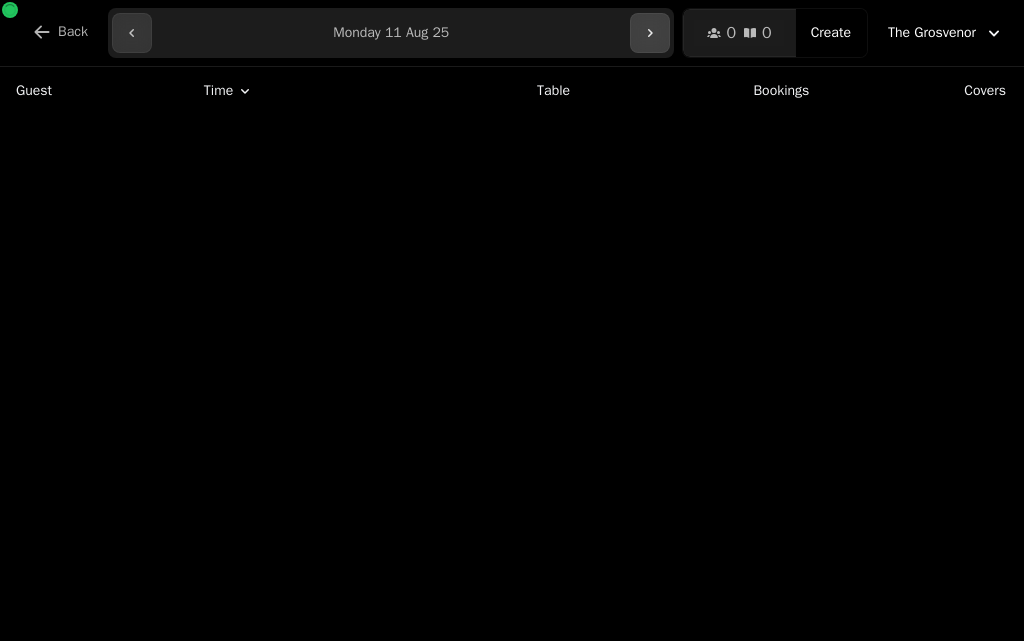 click 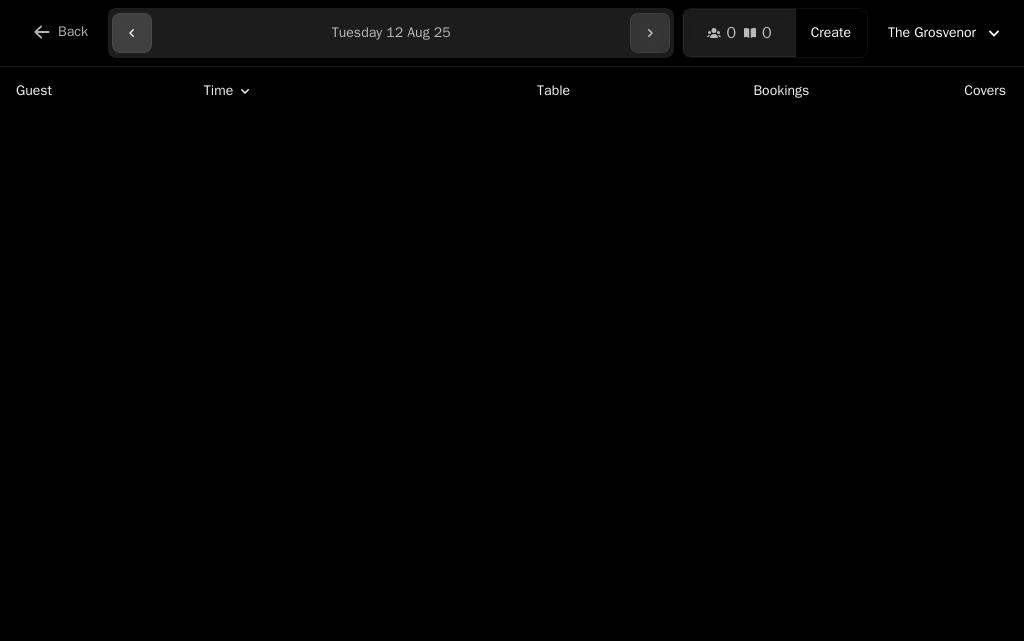 click 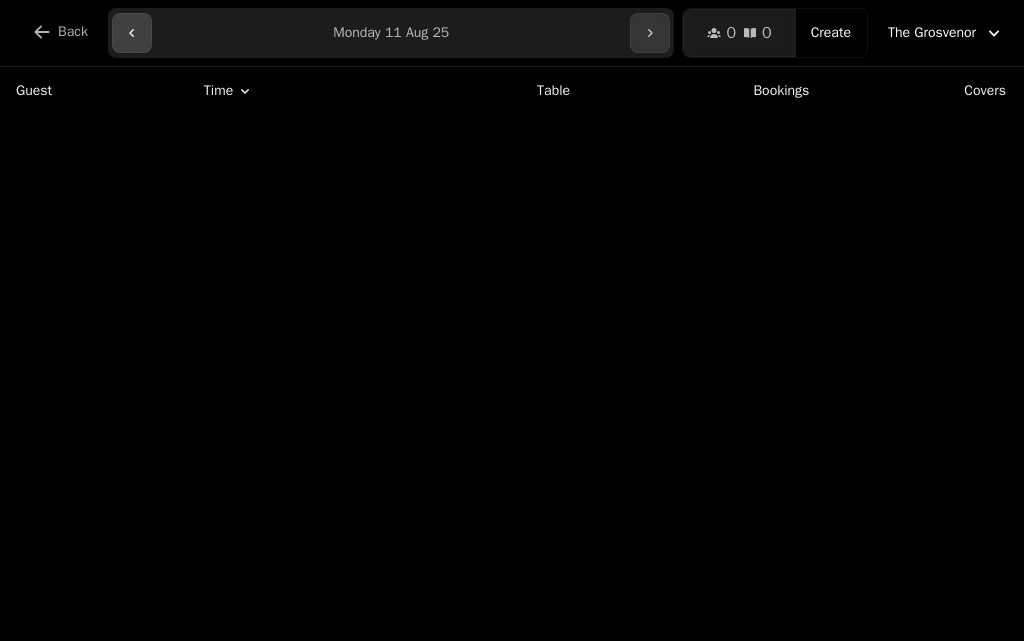 click at bounding box center [132, 33] 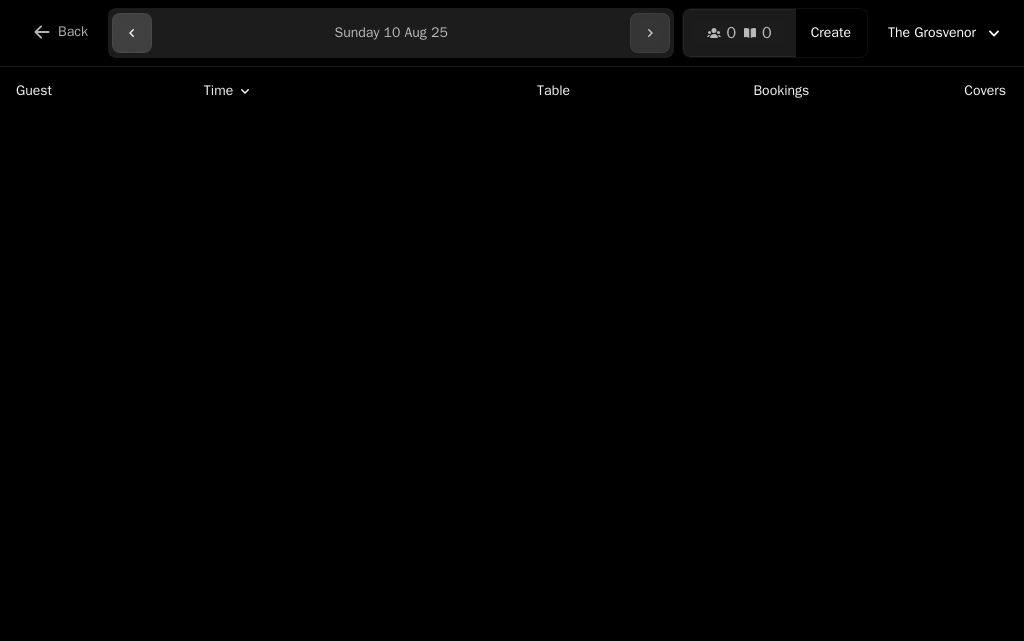 click 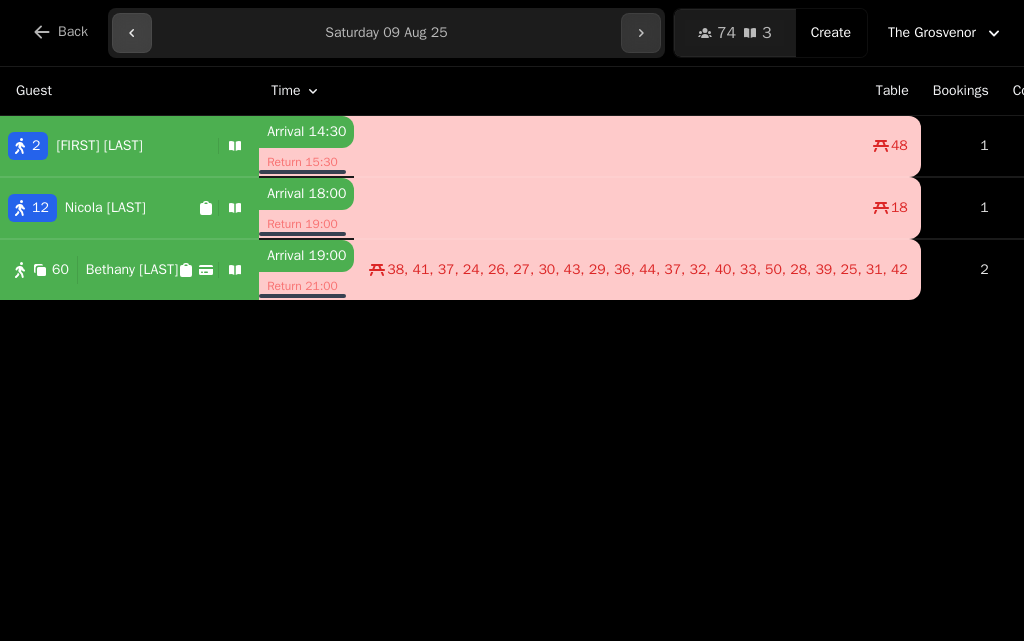 click at bounding box center (132, 33) 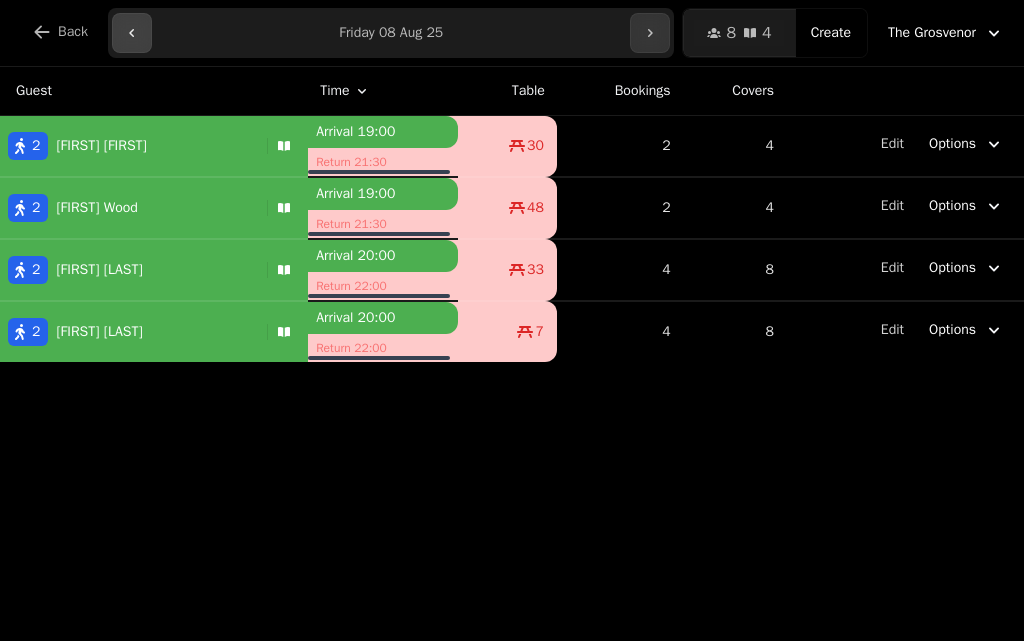 click at bounding box center [132, 33] 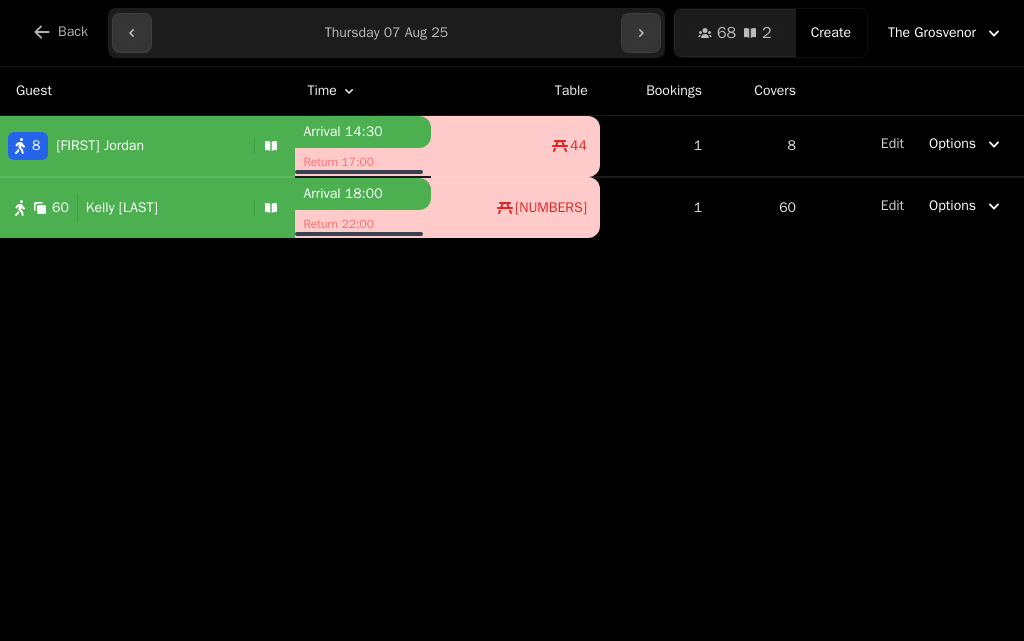 click on "**********" at bounding box center [386, 33] 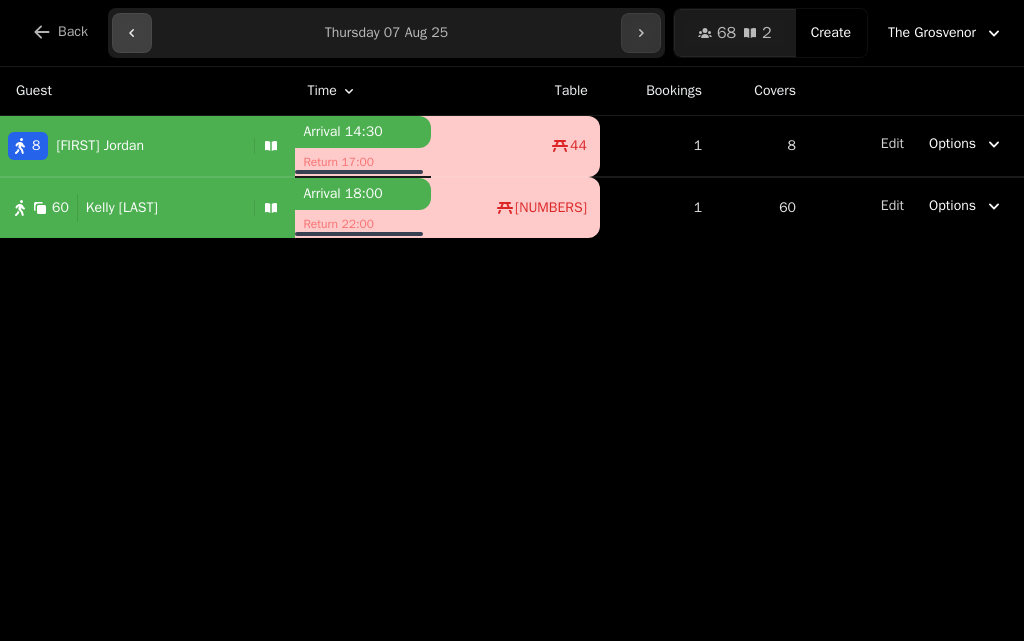 click 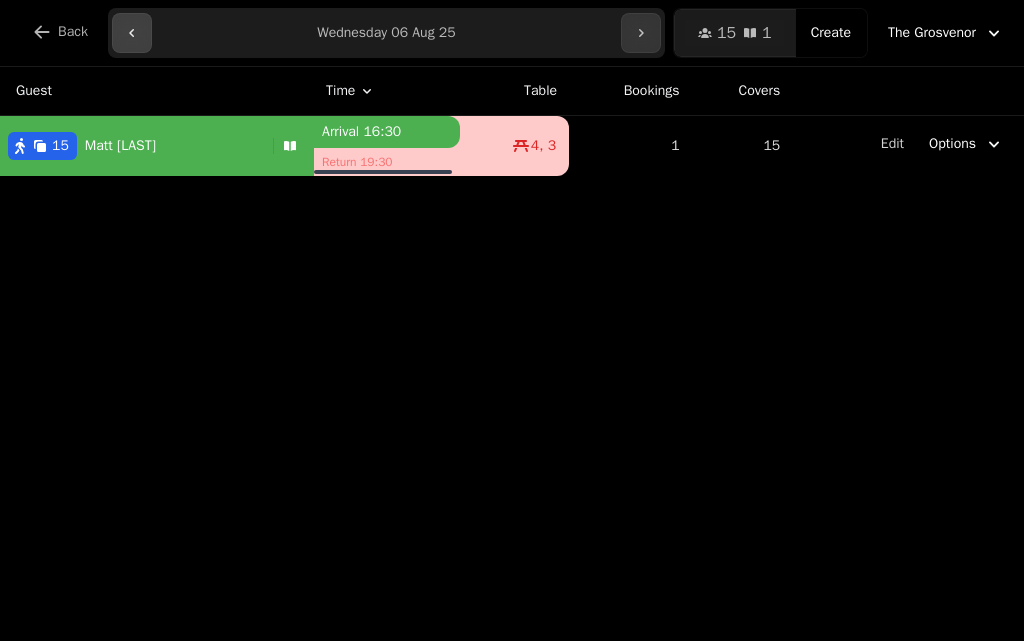 click 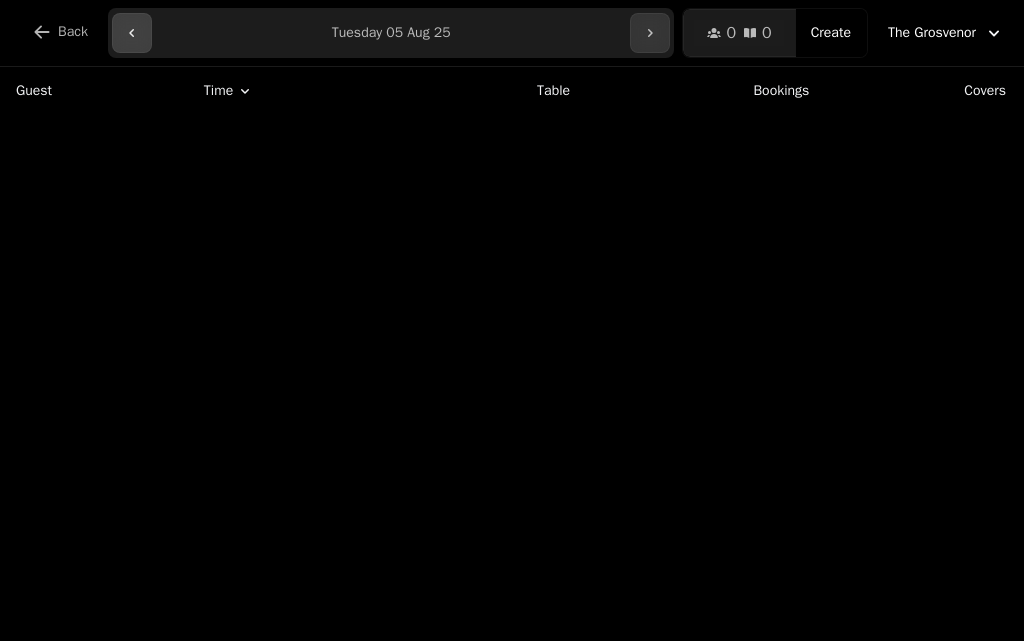click 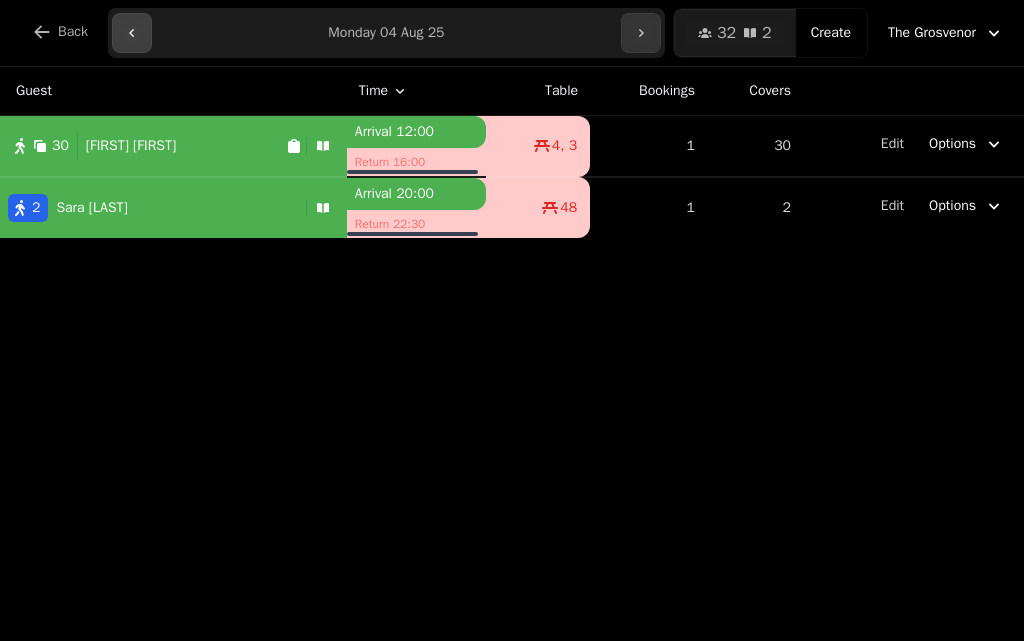 click 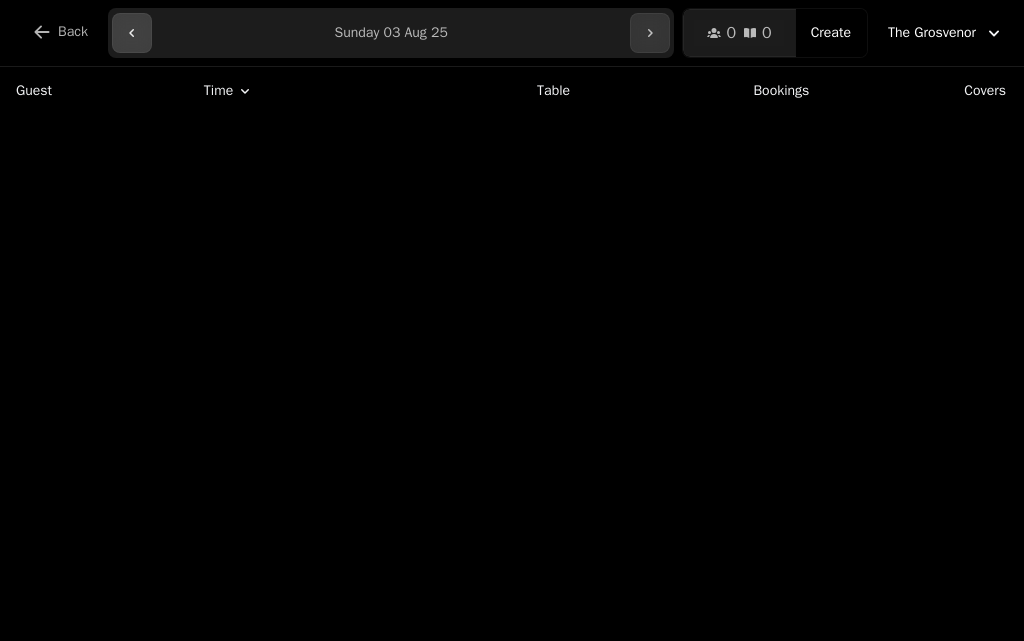 click 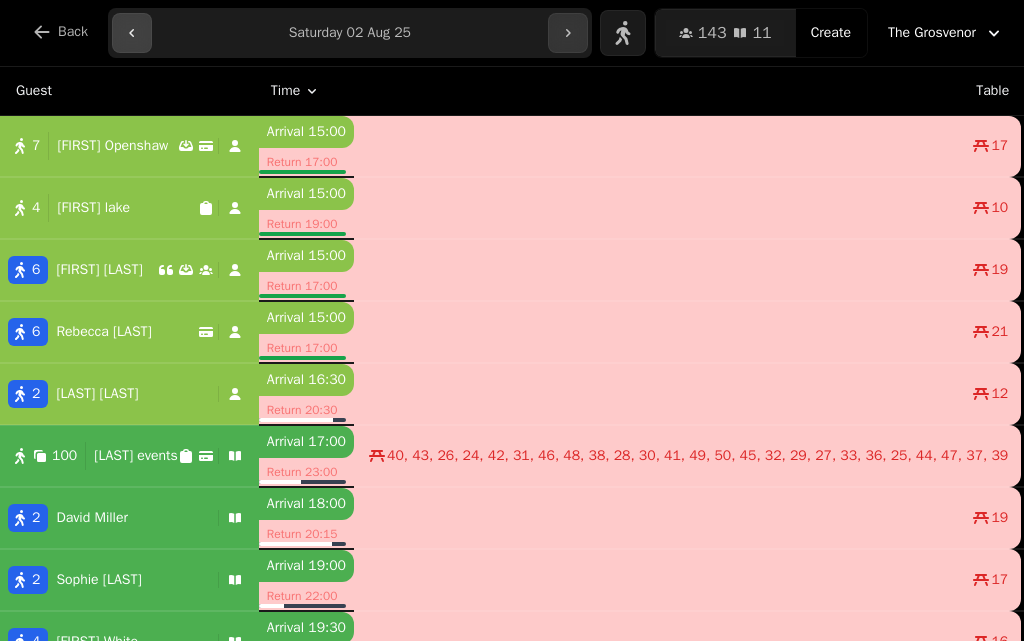 click 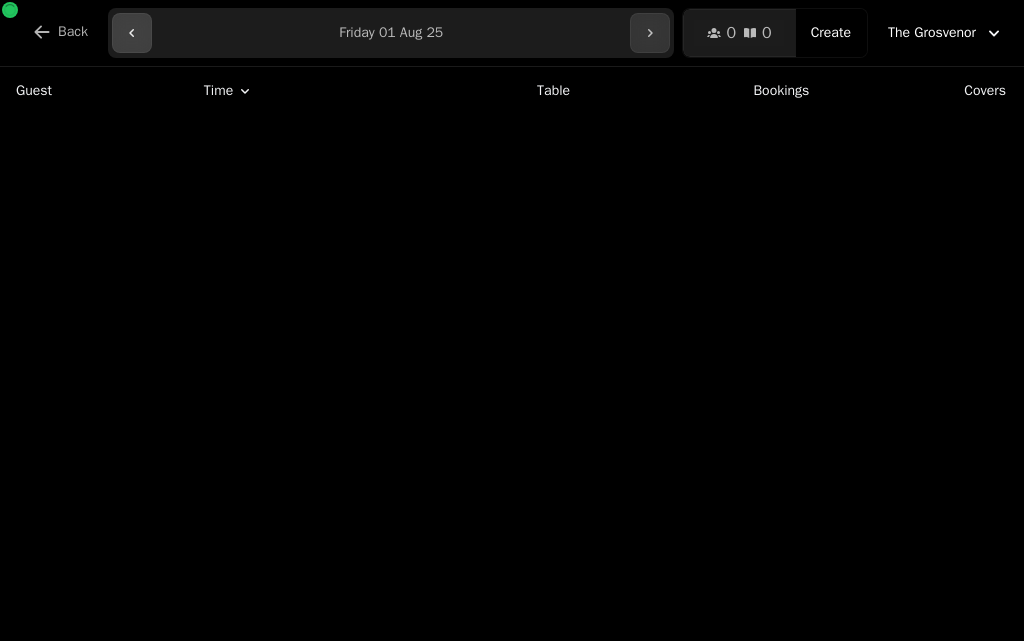 click 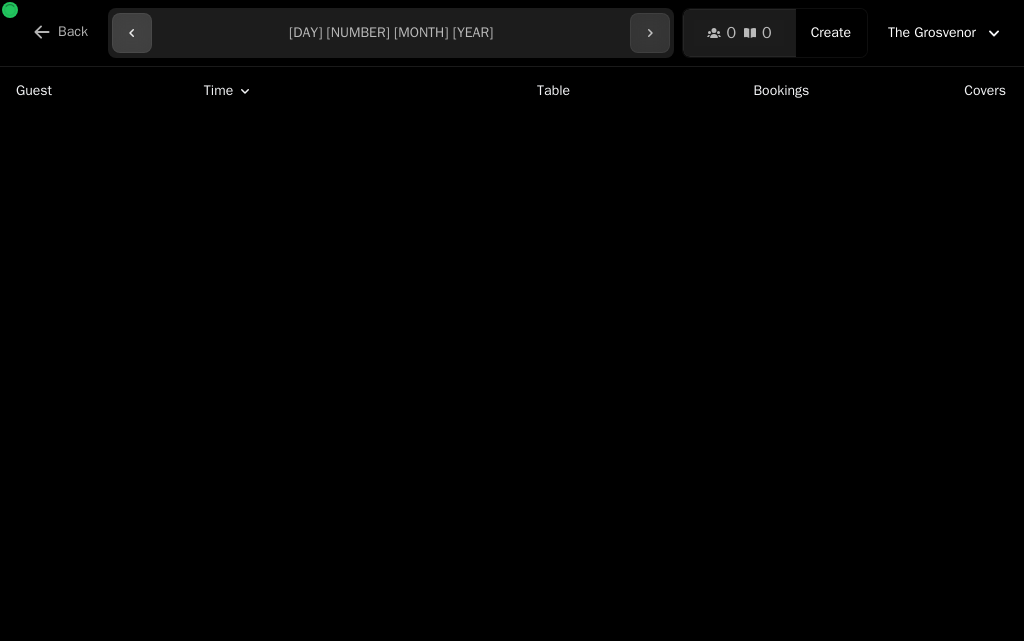 click 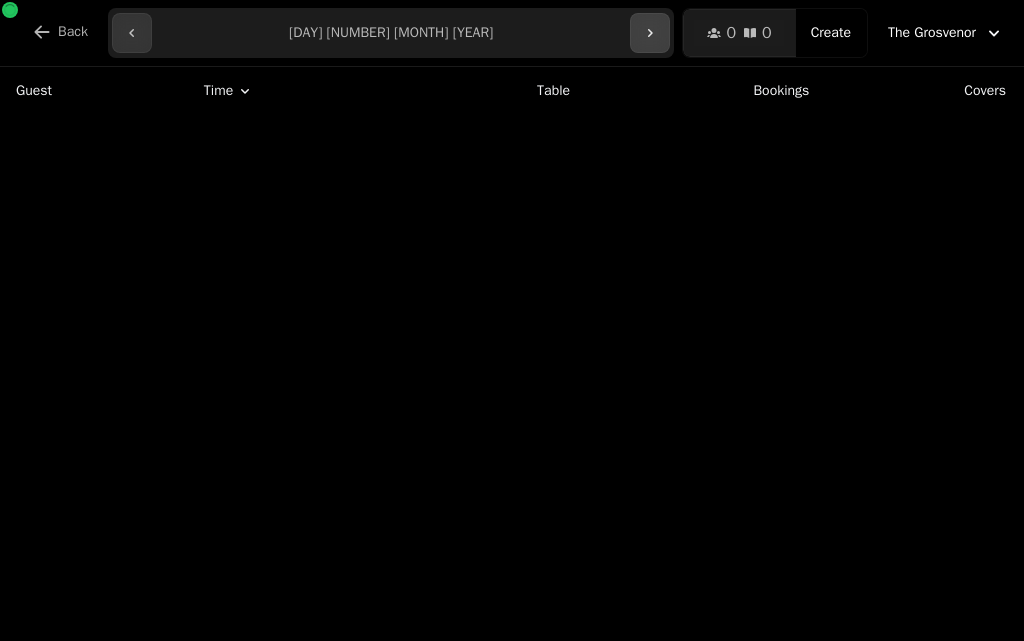 click 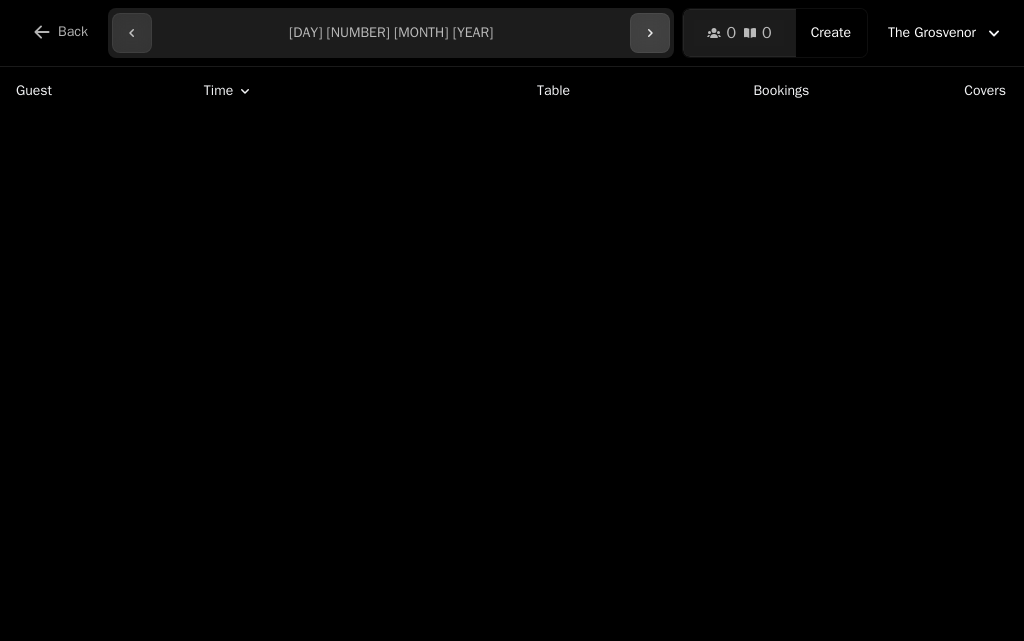 click 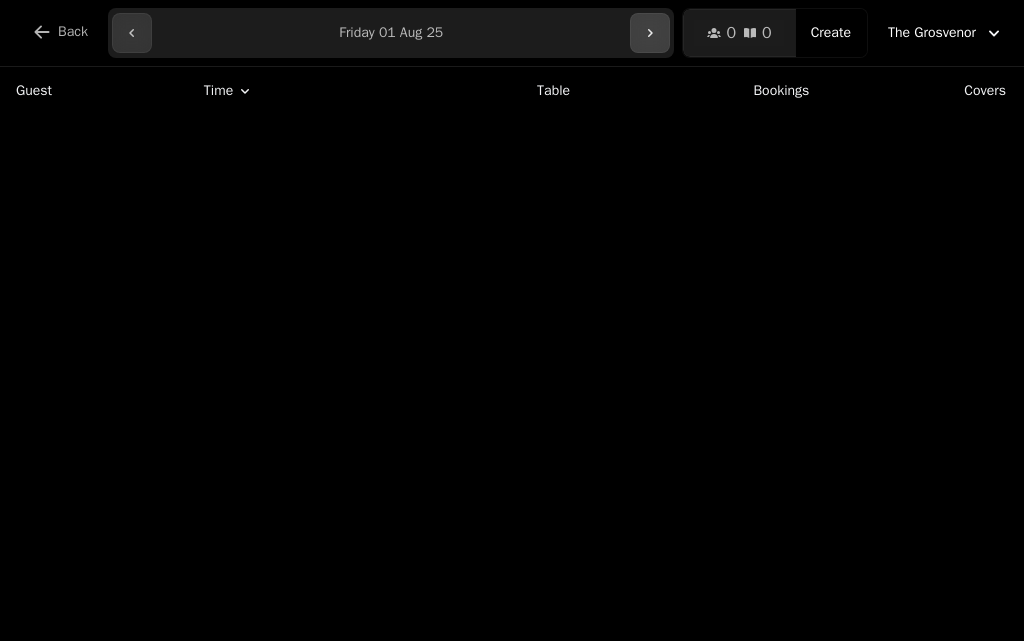 click 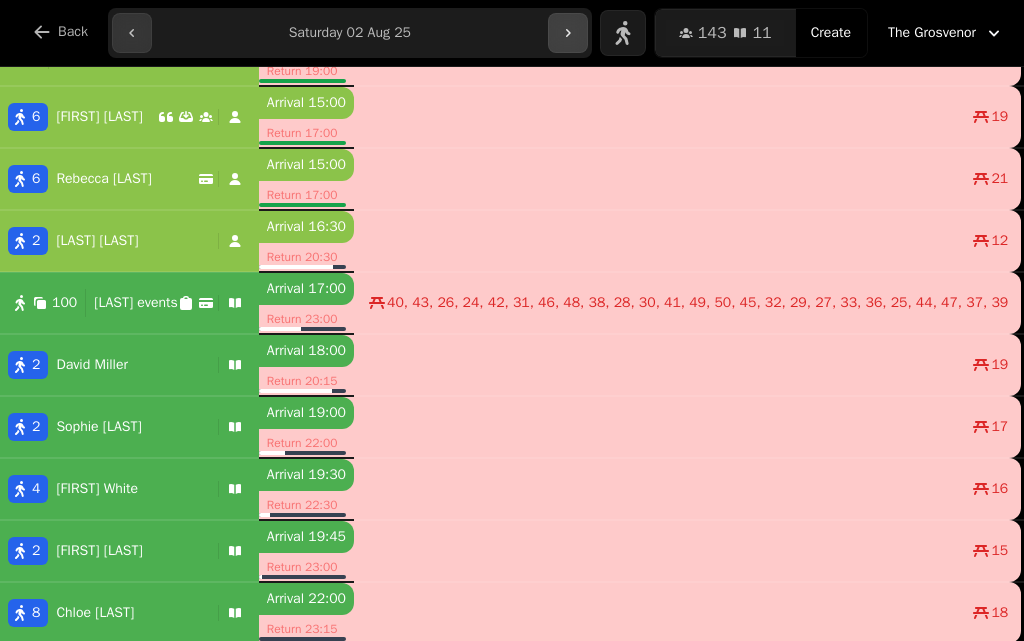 scroll, scrollTop: 170, scrollLeft: 0, axis: vertical 